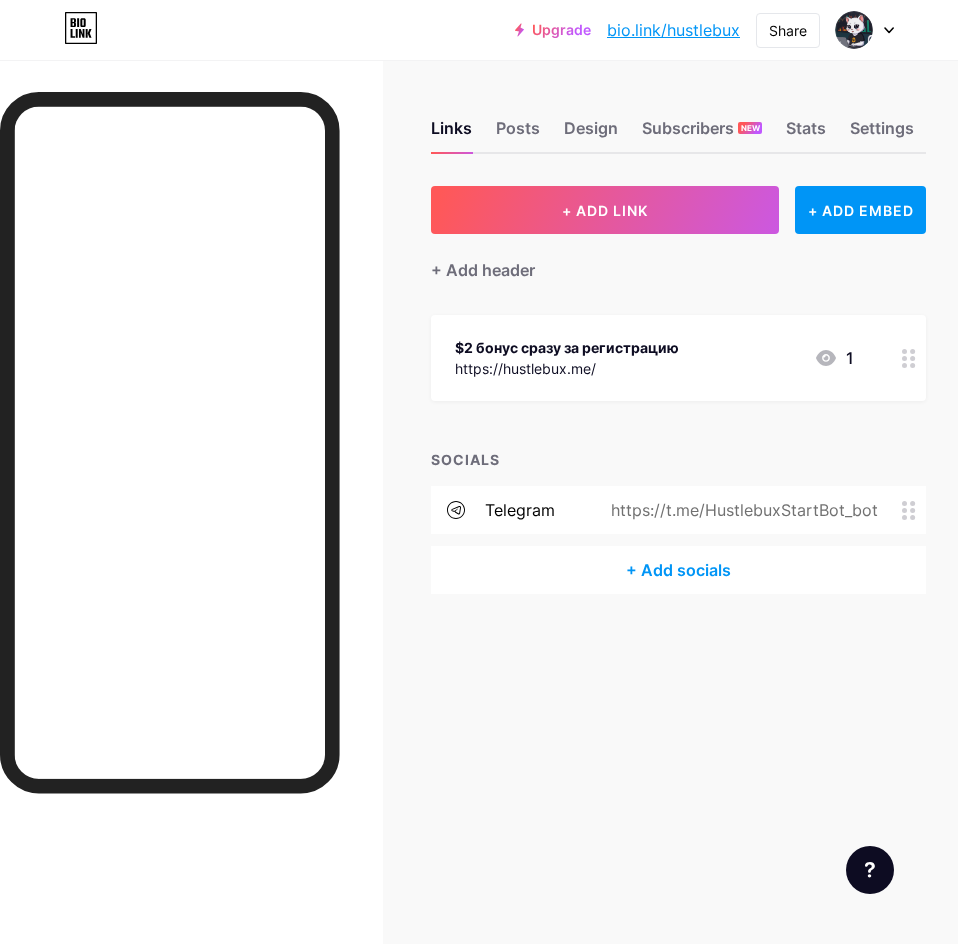 scroll, scrollTop: 0, scrollLeft: 0, axis: both 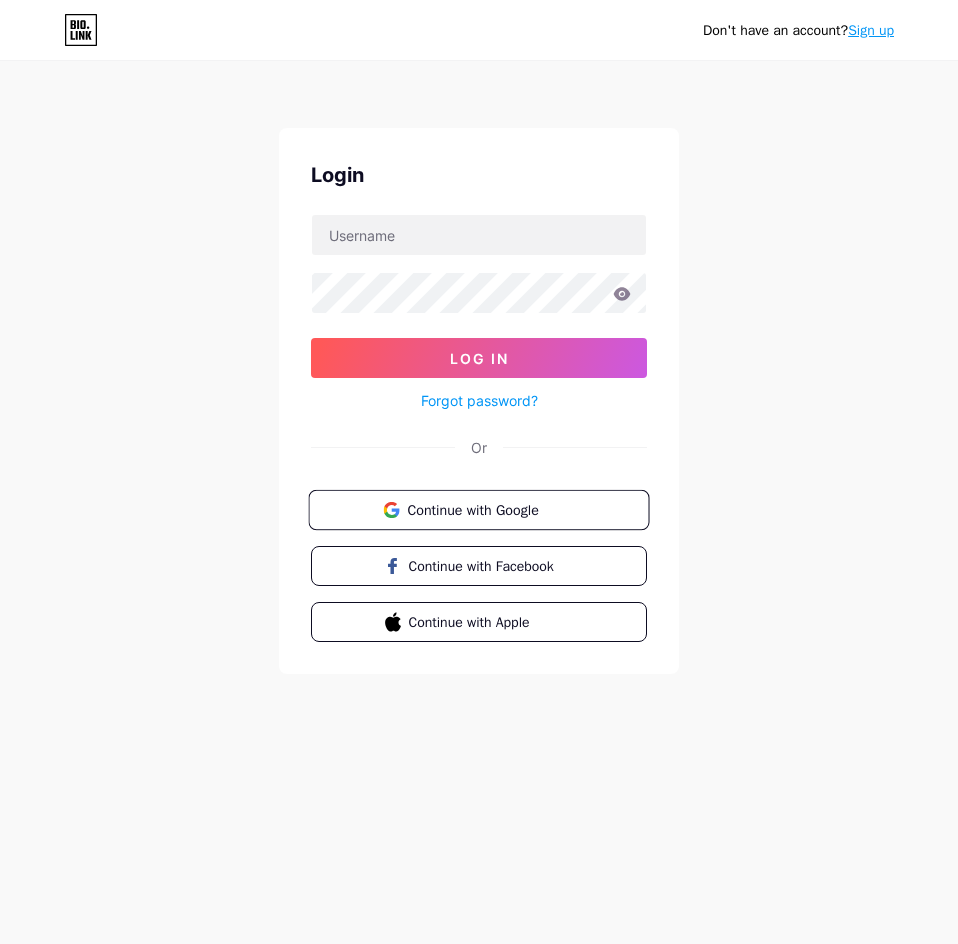 click on "Continue with Google" at bounding box center [490, 509] 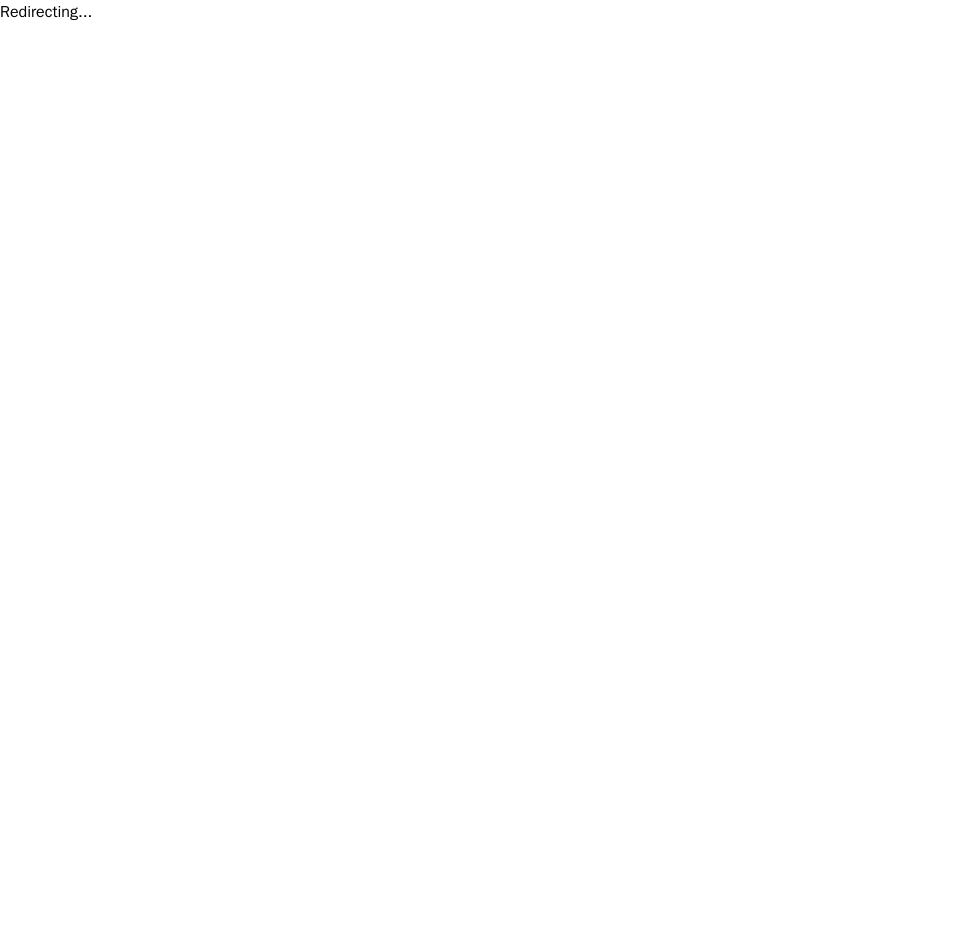 scroll, scrollTop: 0, scrollLeft: 0, axis: both 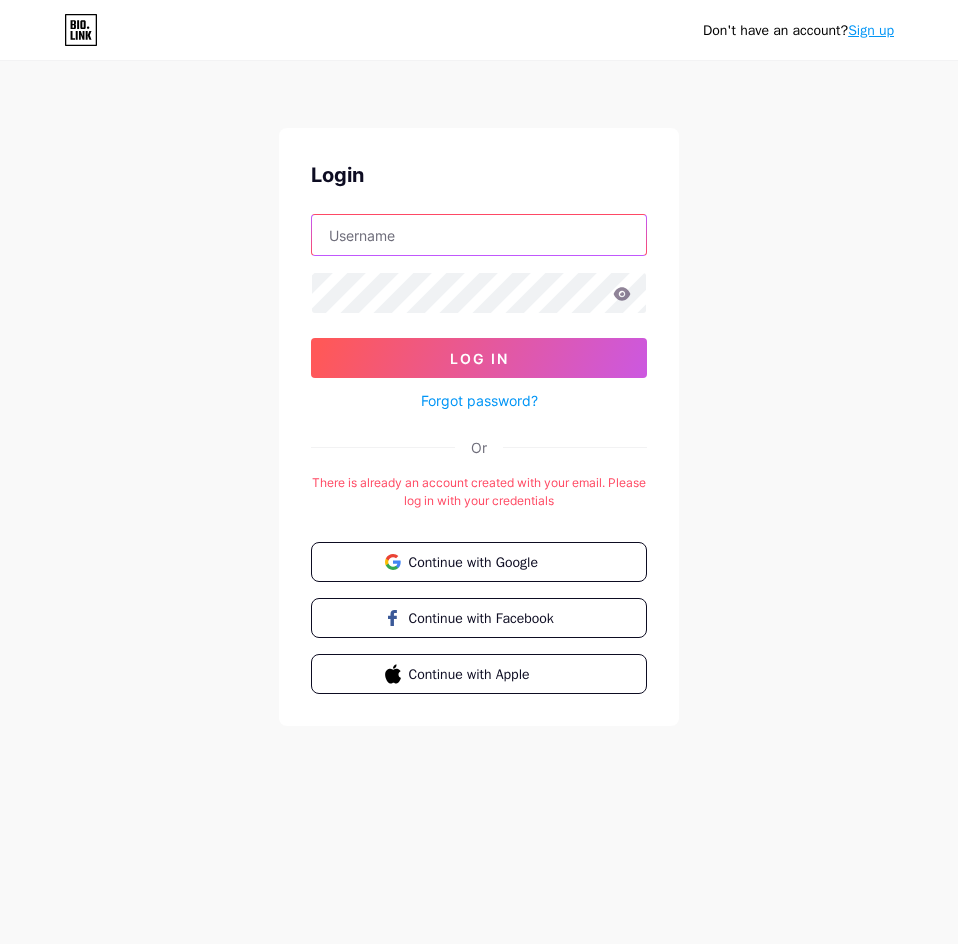 click at bounding box center (479, 235) 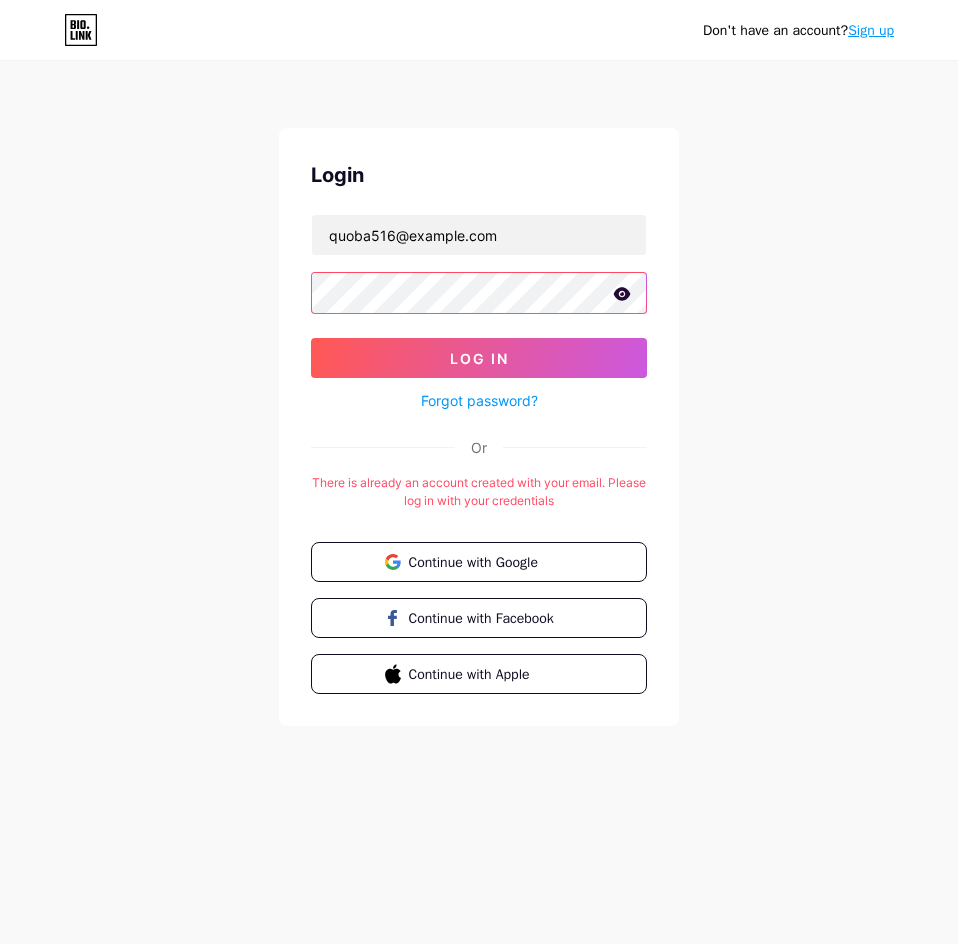 click on "Log In" at bounding box center [479, 358] 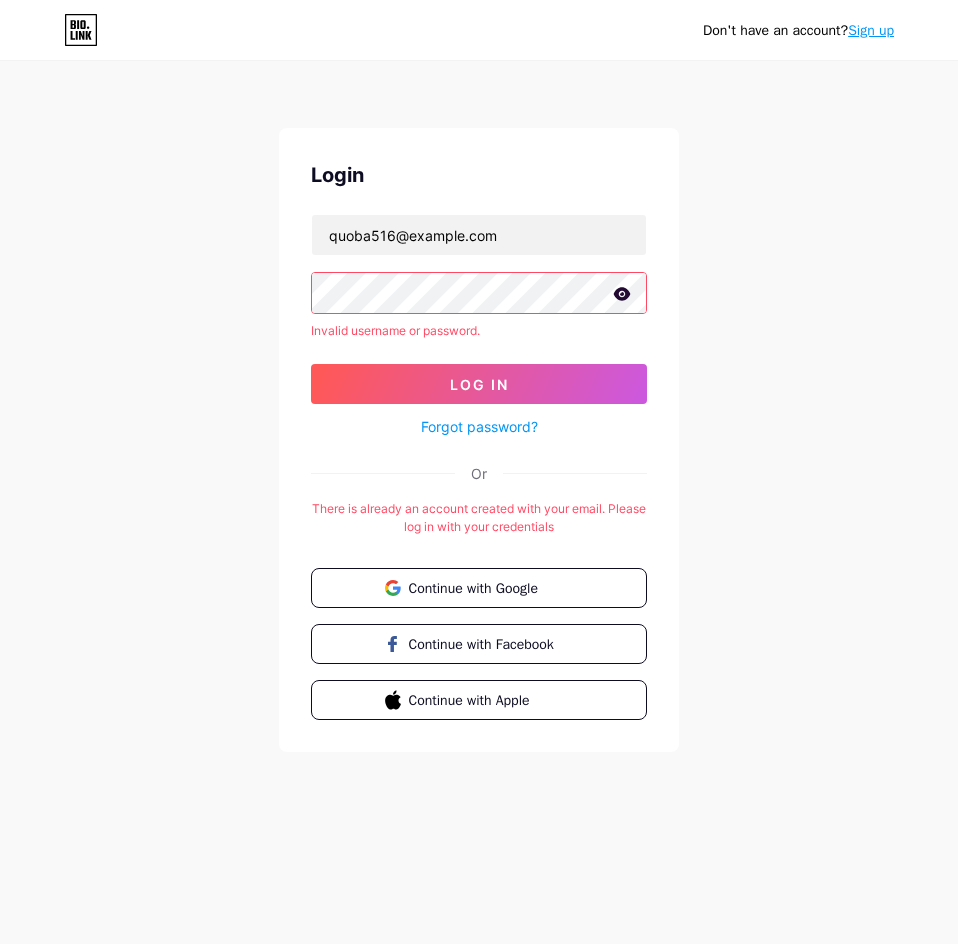click on "Forgot password?" at bounding box center (479, 426) 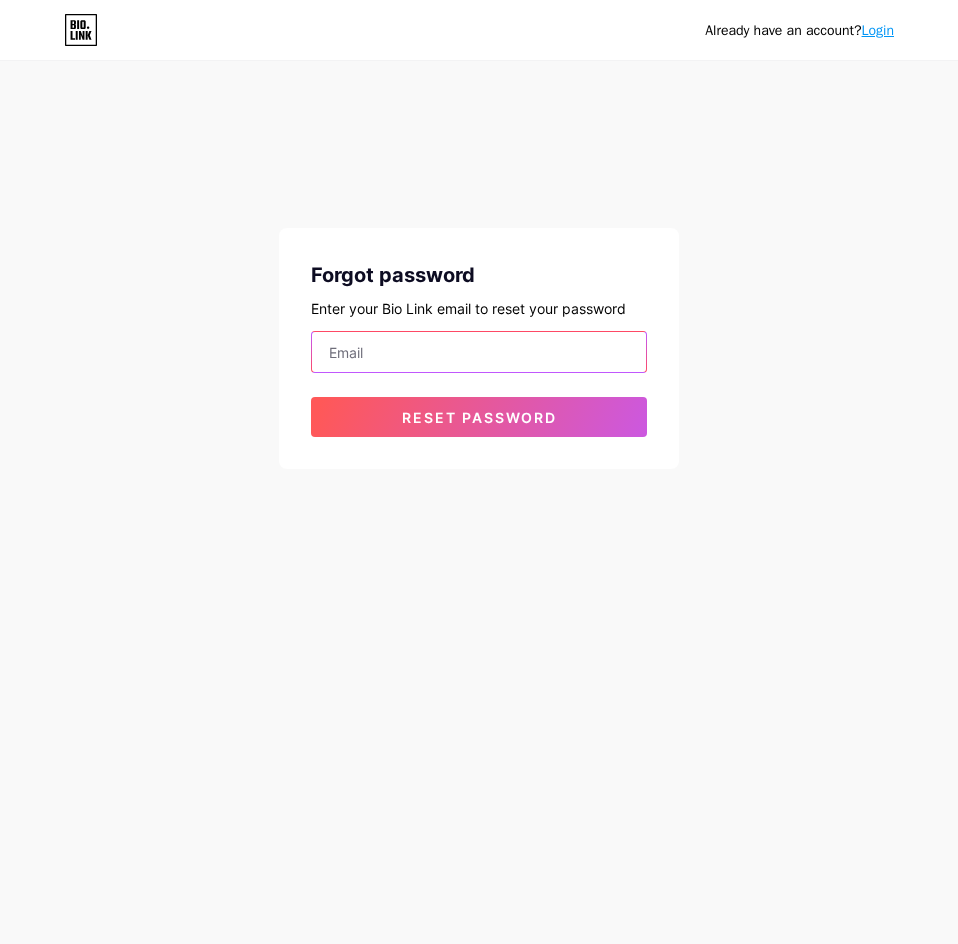 click at bounding box center (479, 352) 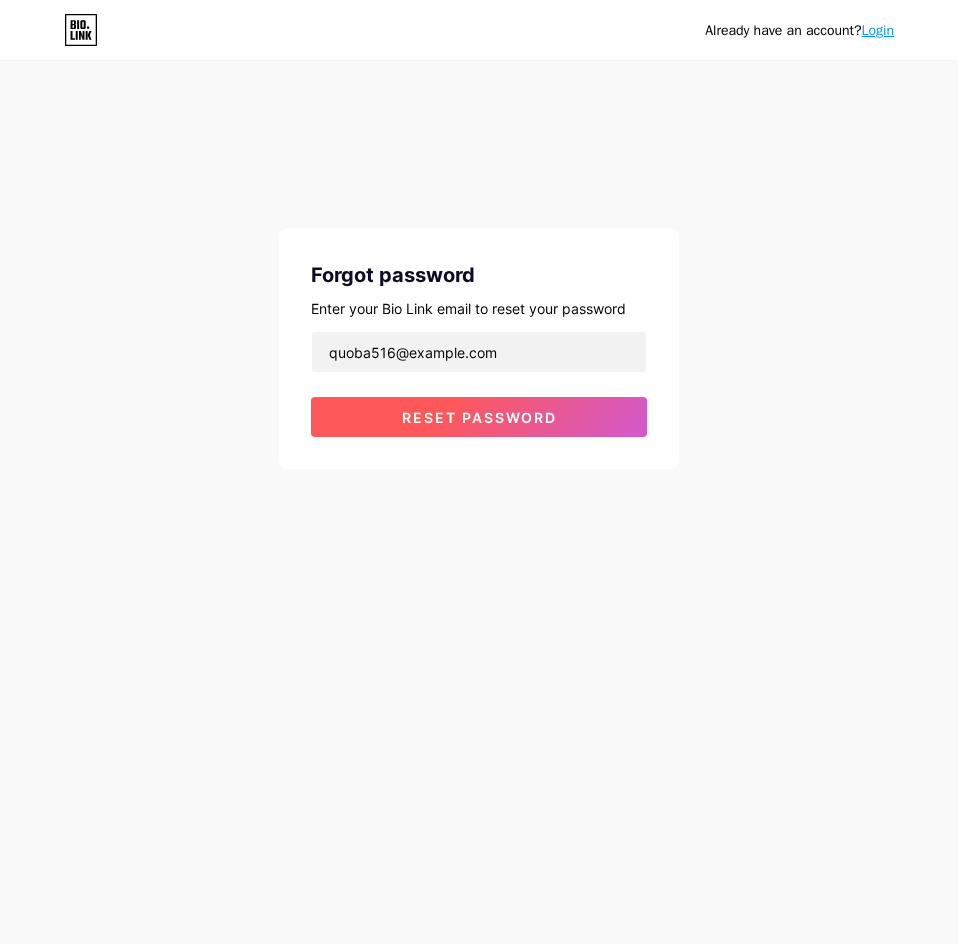 click on "Reset password" at bounding box center [479, 417] 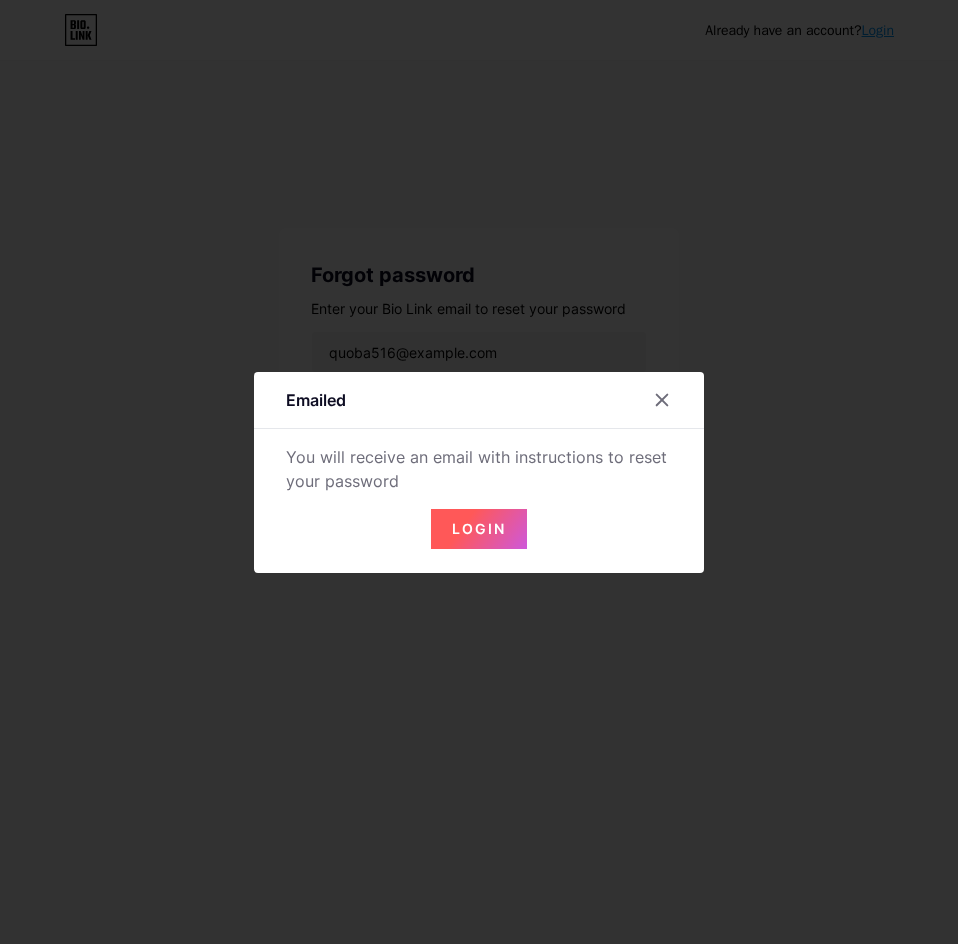 click on "Login" at bounding box center [479, 528] 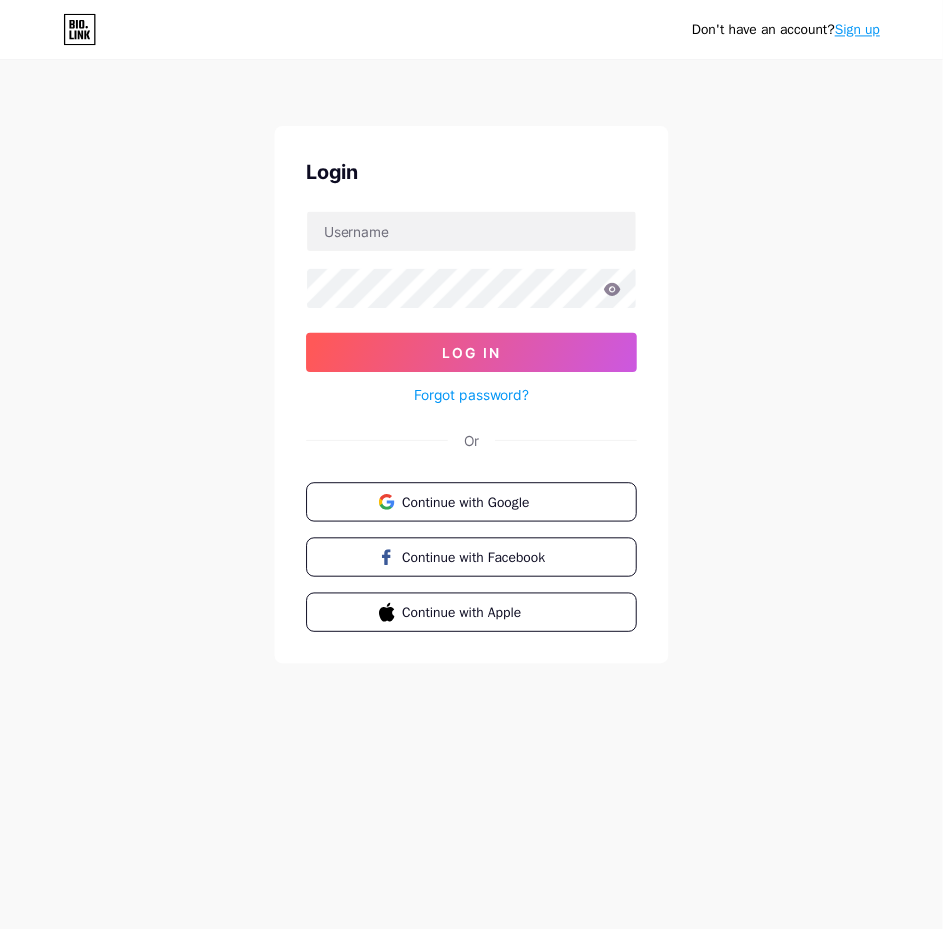 scroll, scrollTop: 0, scrollLeft: 0, axis: both 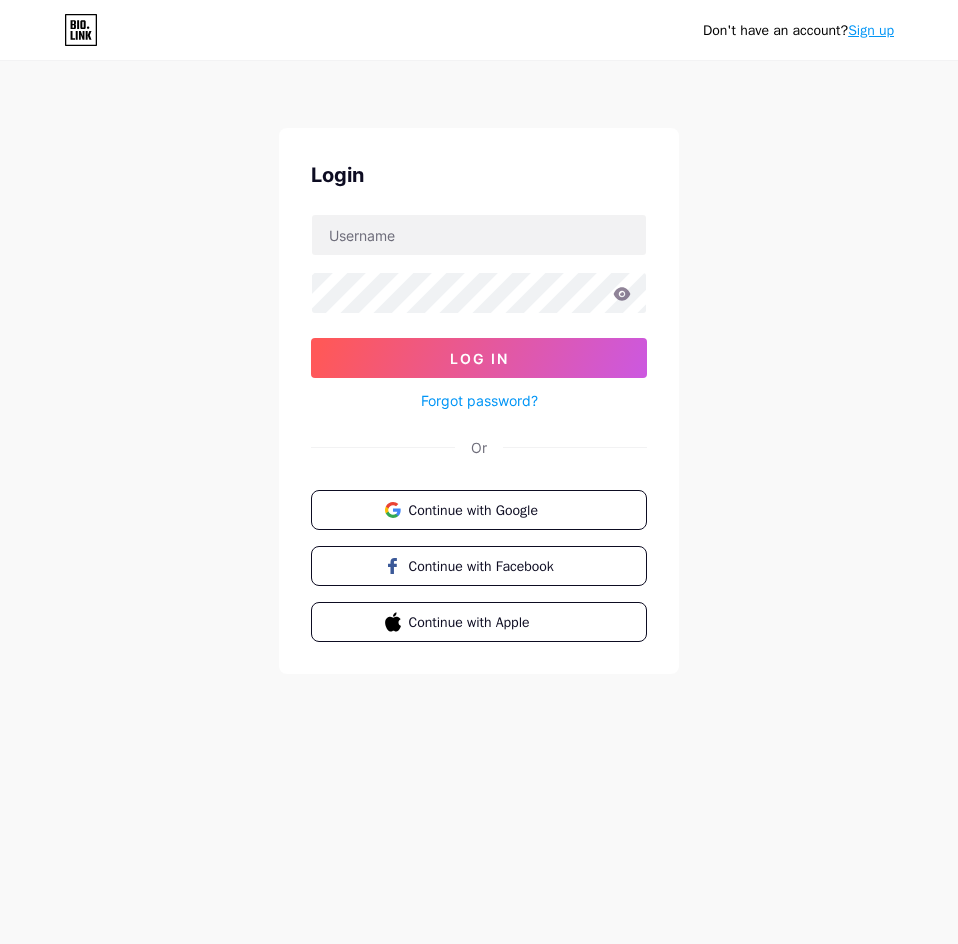 click on "Don't have an account?  Sign up   Login                   Log In
Forgot password?
Or       Continue with Google     Continue with Facebook
Continue with Apple" at bounding box center [479, 369] 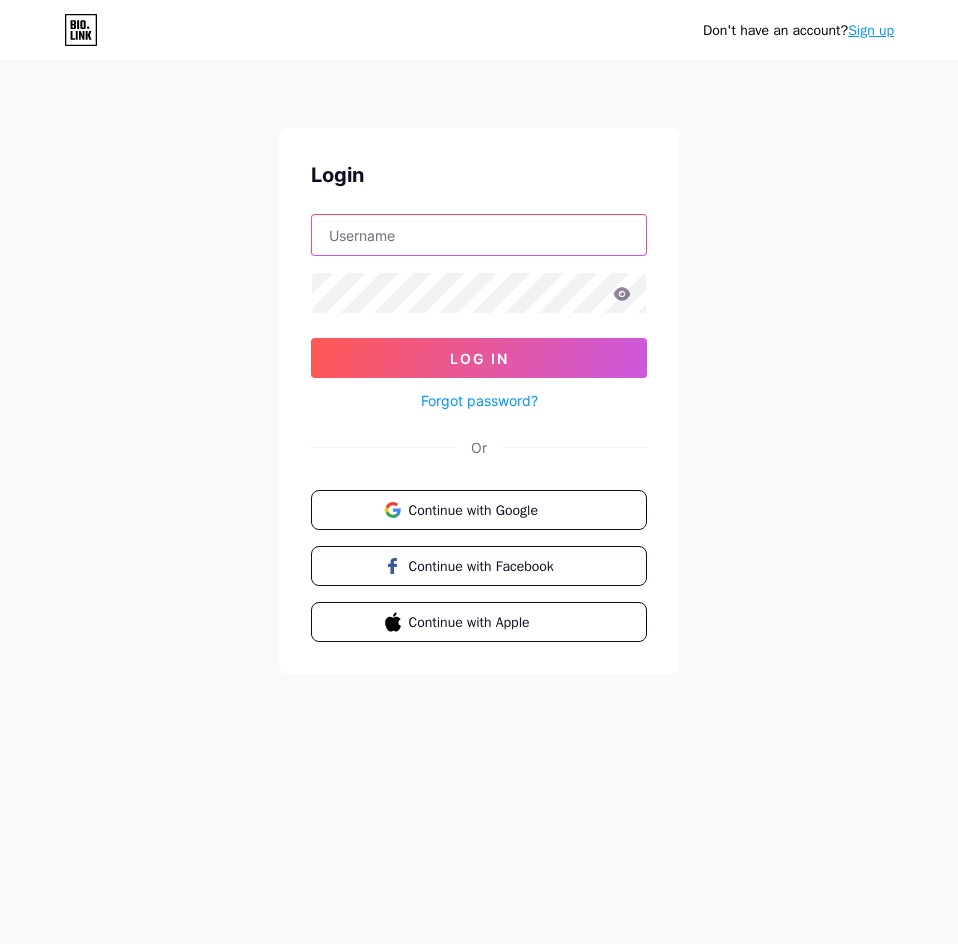 click at bounding box center [479, 235] 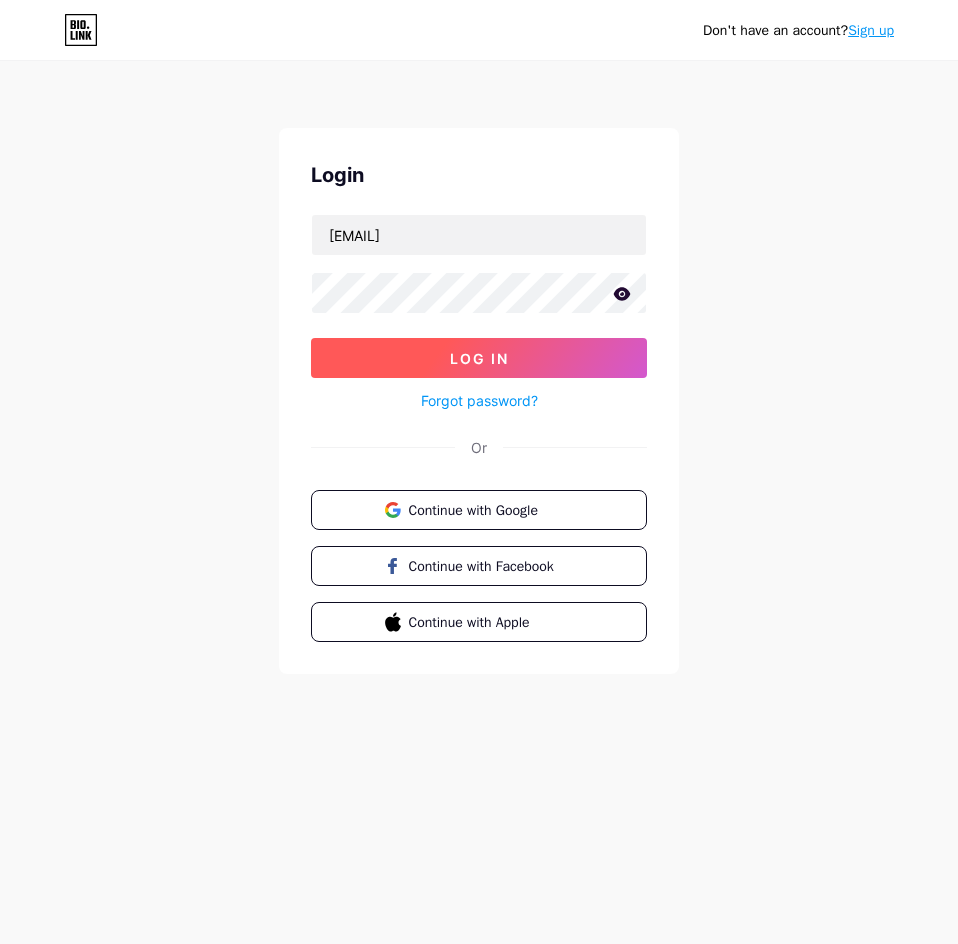 click on "Log In" at bounding box center (479, 358) 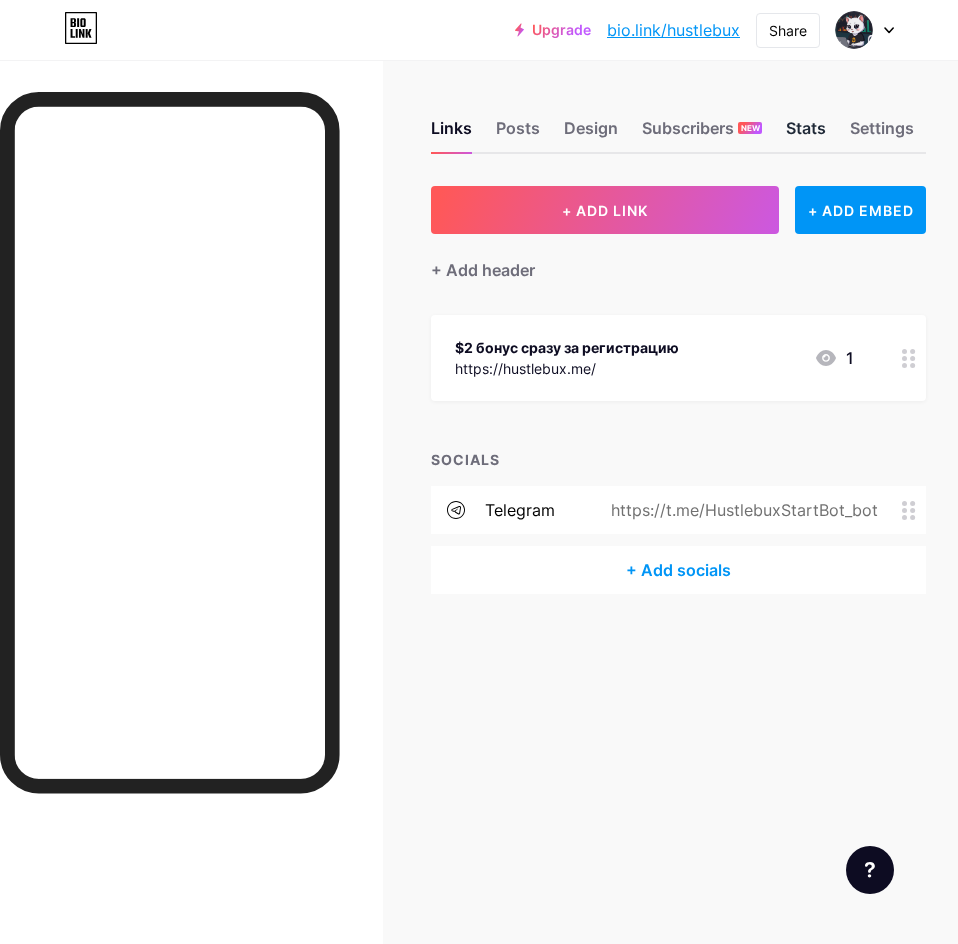 click on "Stats" at bounding box center (806, 134) 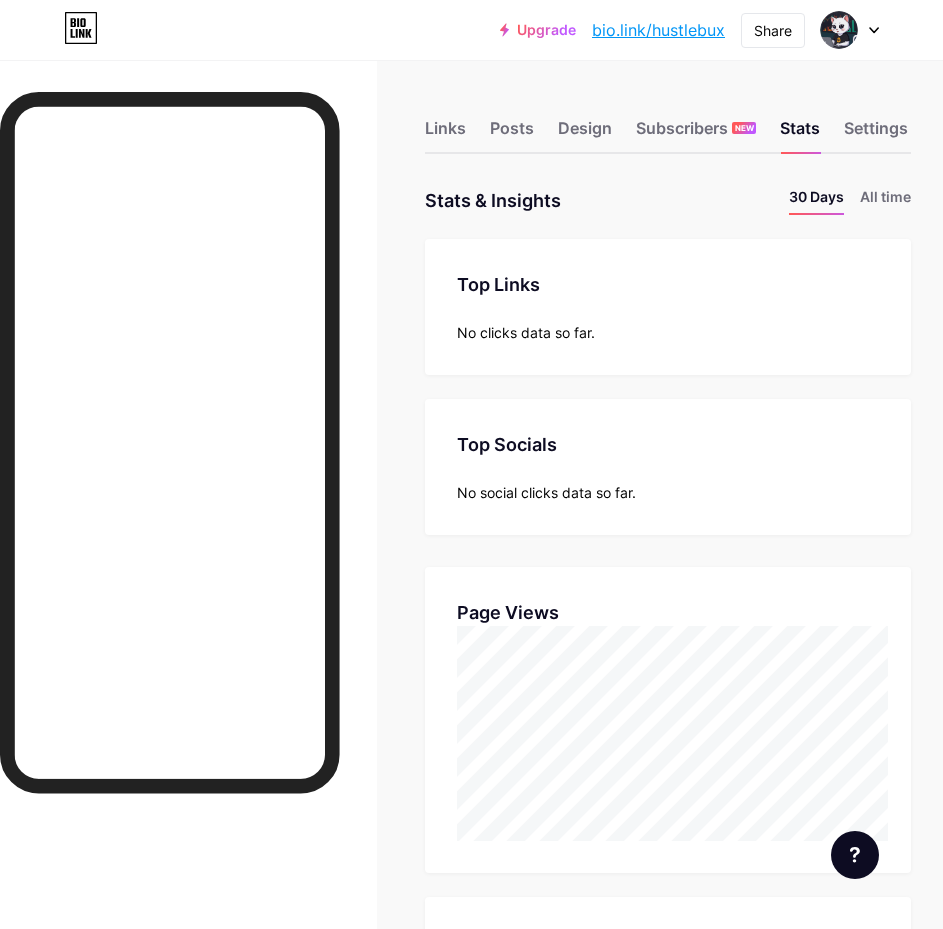 scroll, scrollTop: 999071, scrollLeft: 999057, axis: both 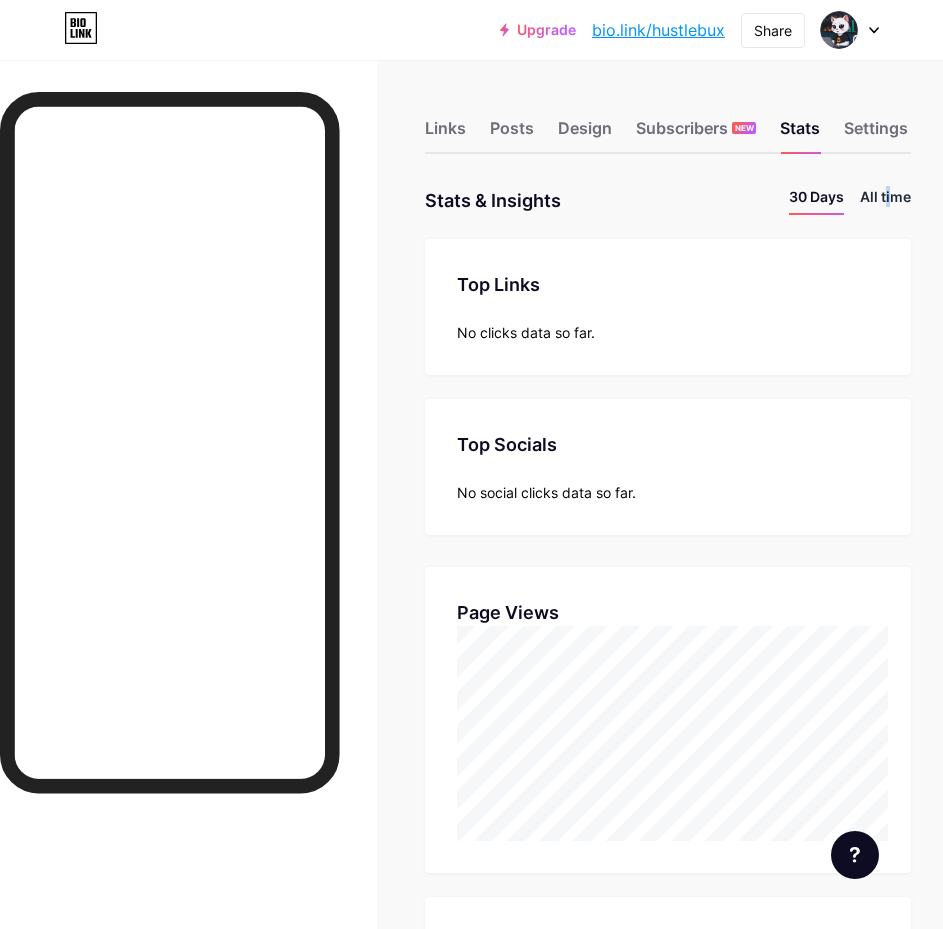 click on "All
time" at bounding box center (885, 200) 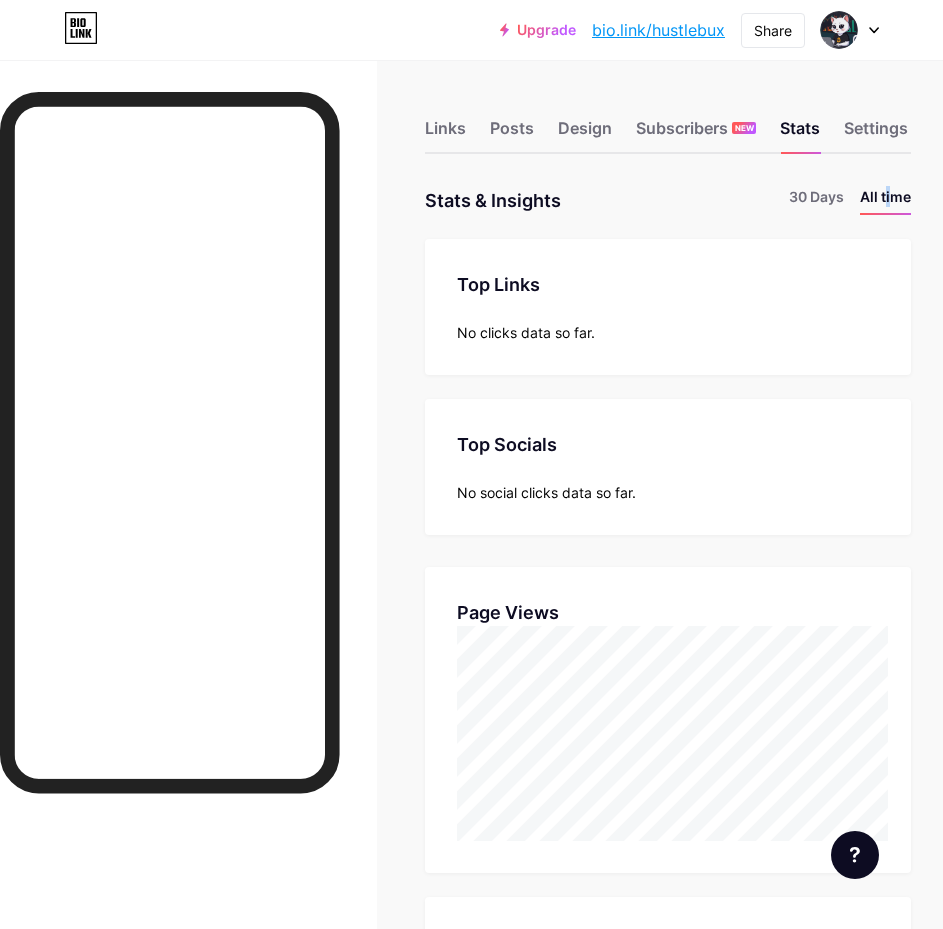 scroll, scrollTop: 999071, scrollLeft: 999057, axis: both 